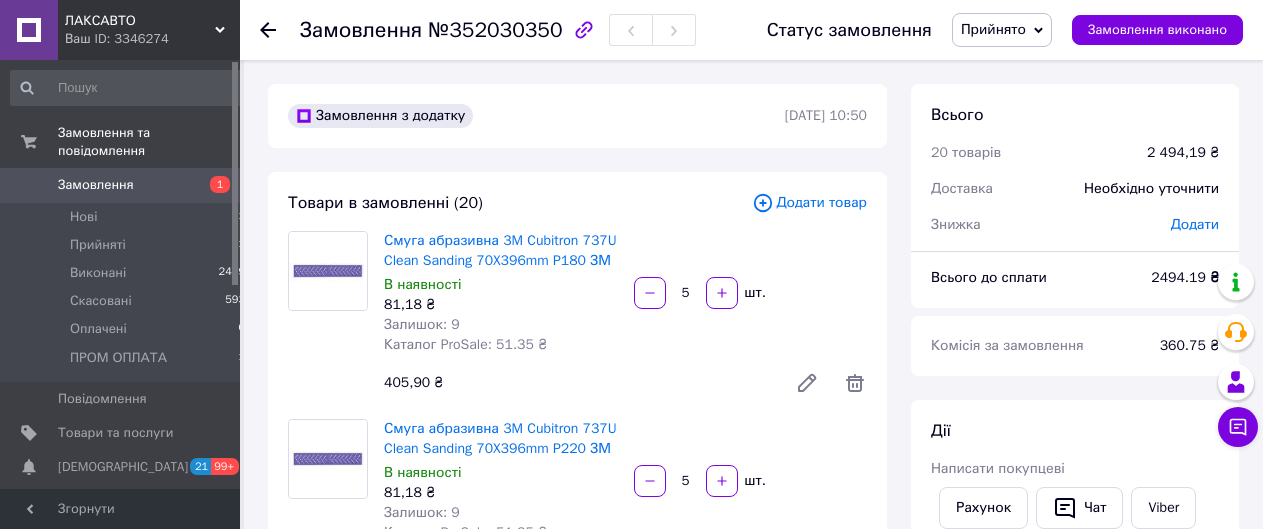 scroll, scrollTop: 3978, scrollLeft: 0, axis: vertical 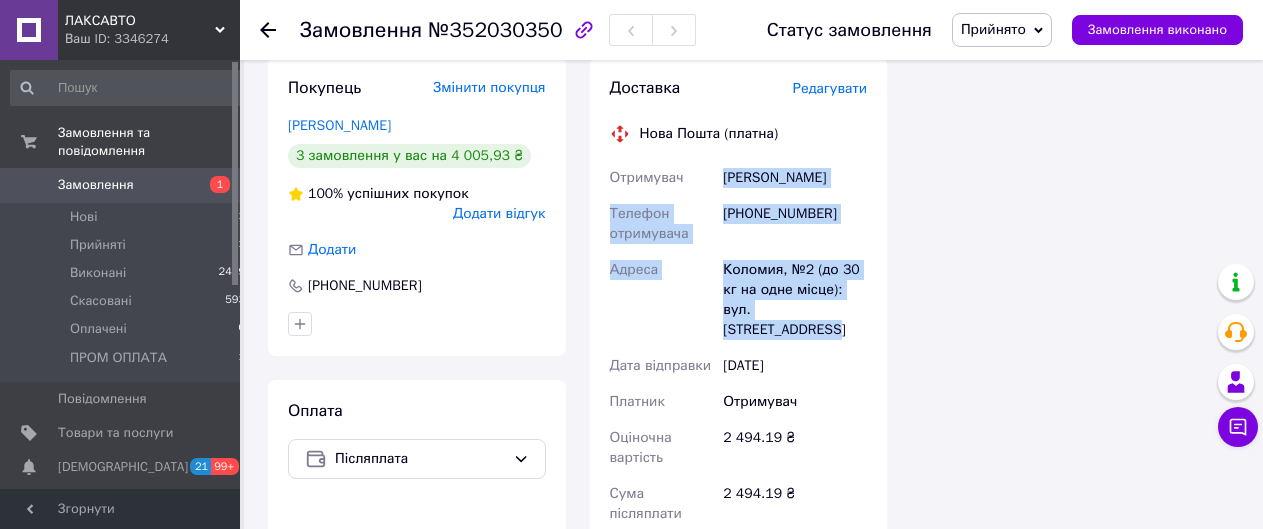 click 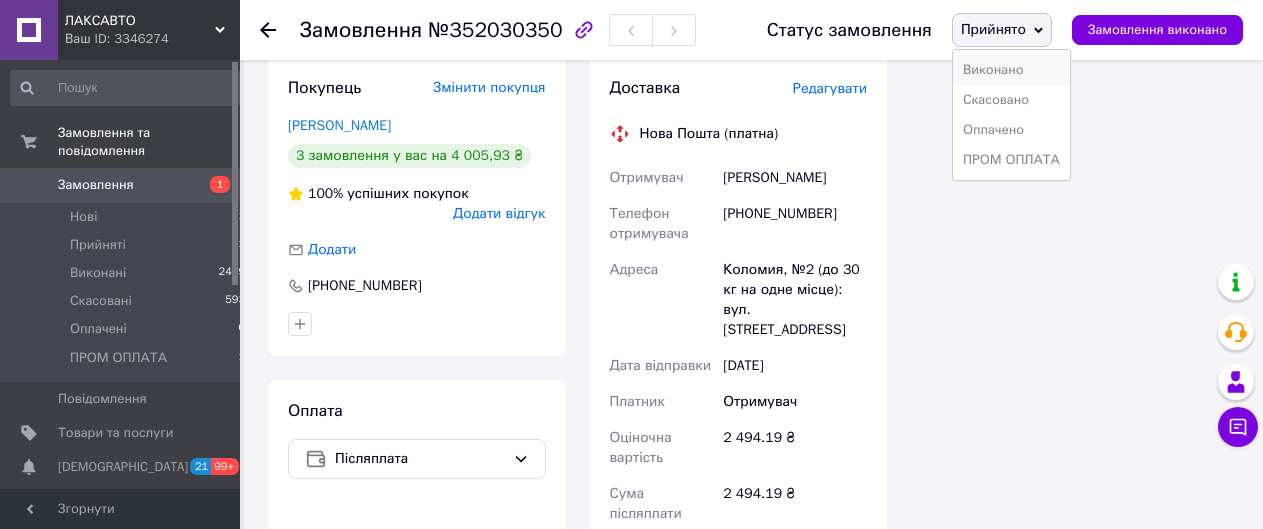 click on "Виконано" at bounding box center (1011, 70) 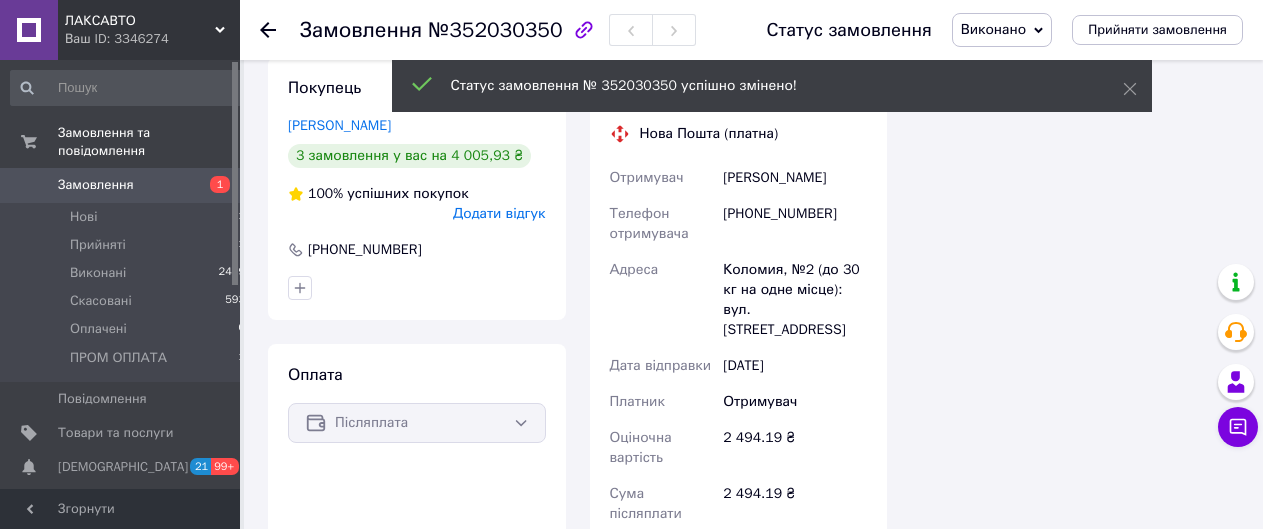 click on "Замовлення" at bounding box center [96, 185] 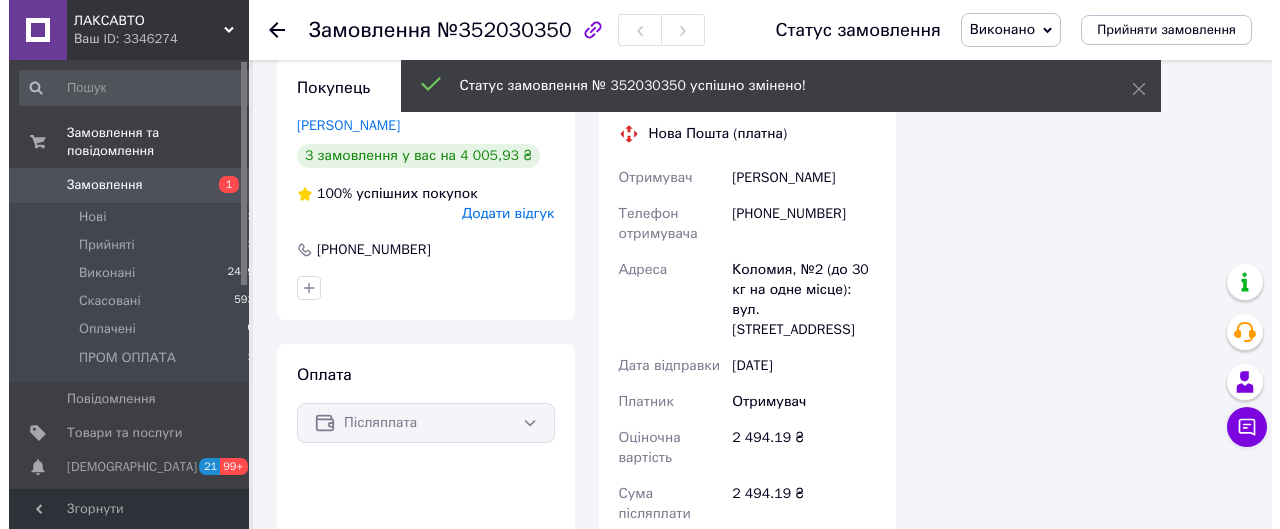 scroll, scrollTop: 0, scrollLeft: 0, axis: both 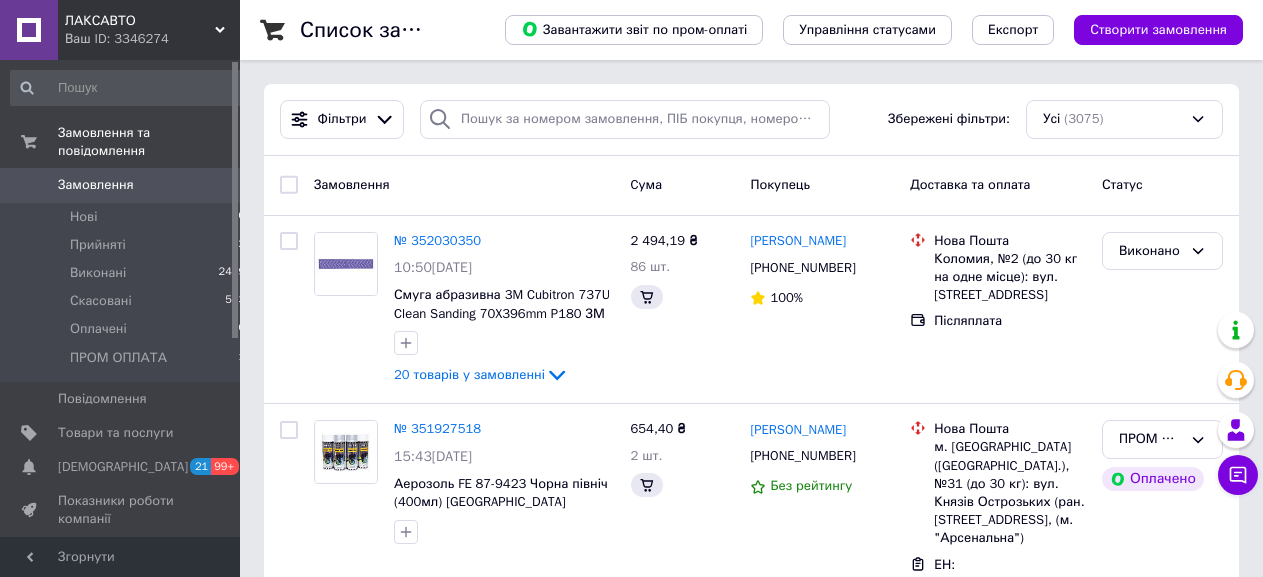 click on "Замовлення" at bounding box center [96, 185] 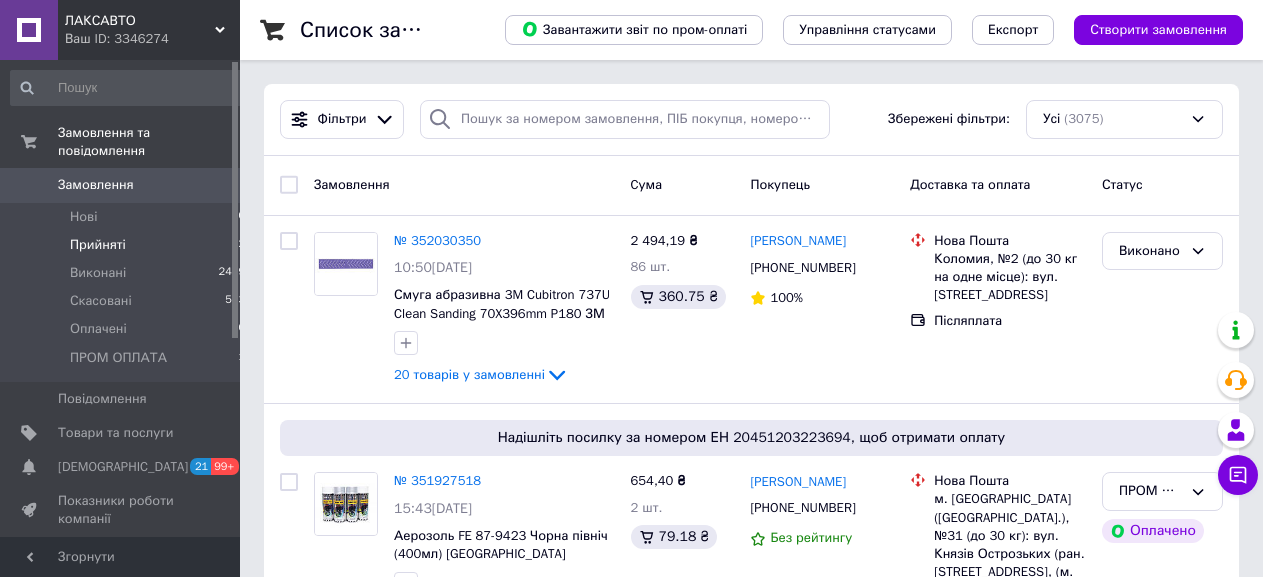 click on "Прийняті" at bounding box center (98, 245) 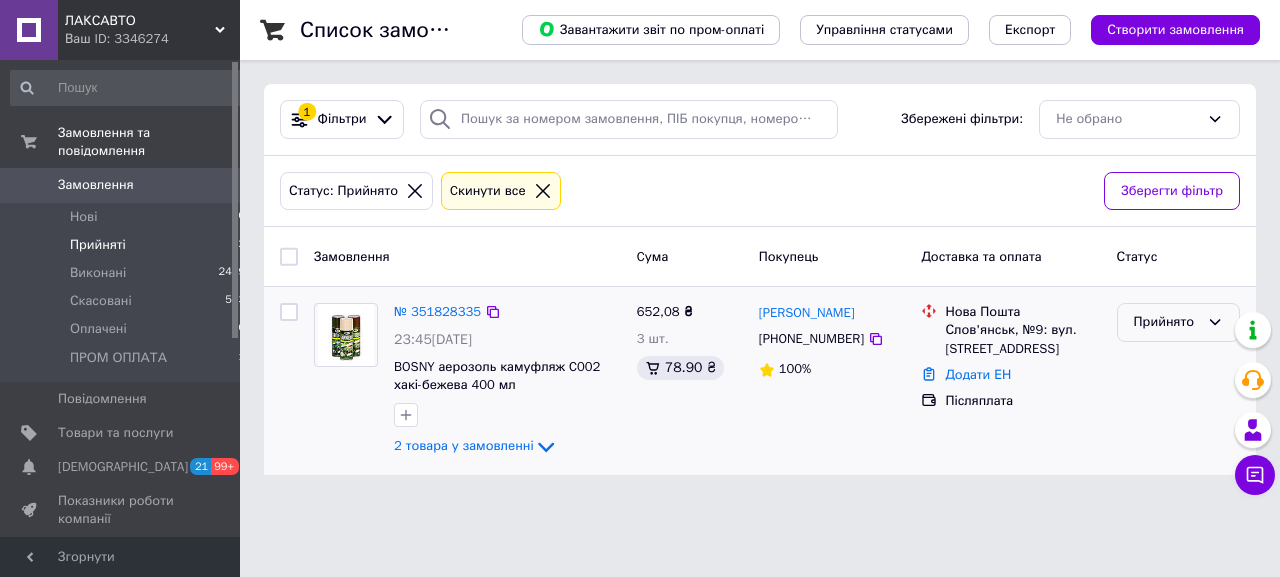 click 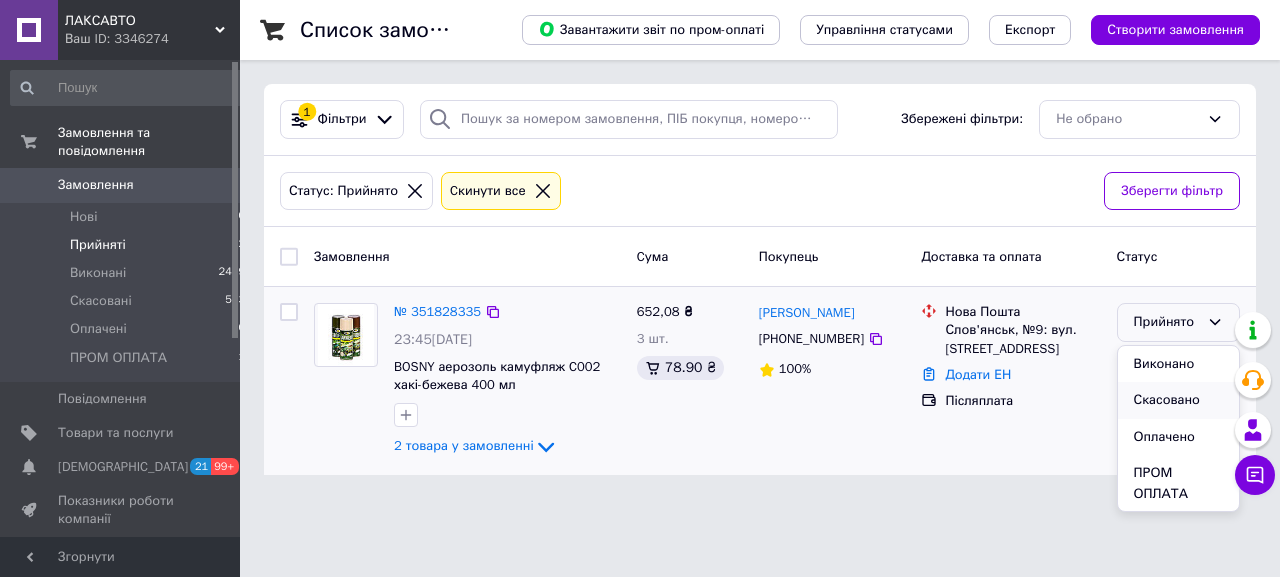 click on "Скасовано" at bounding box center (1178, 400) 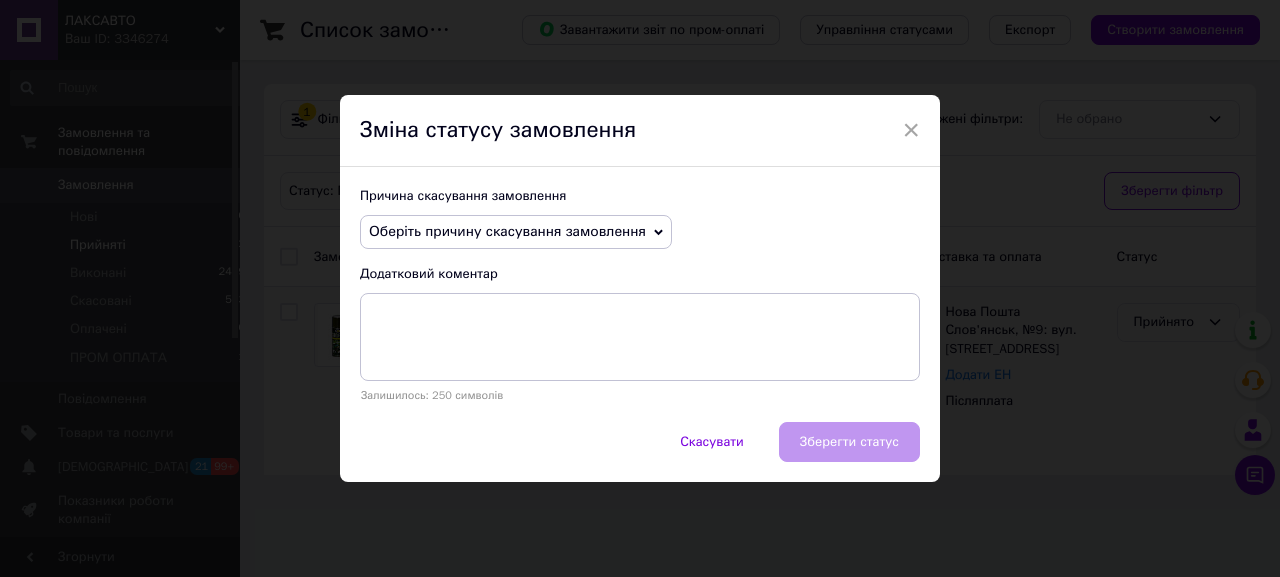 click 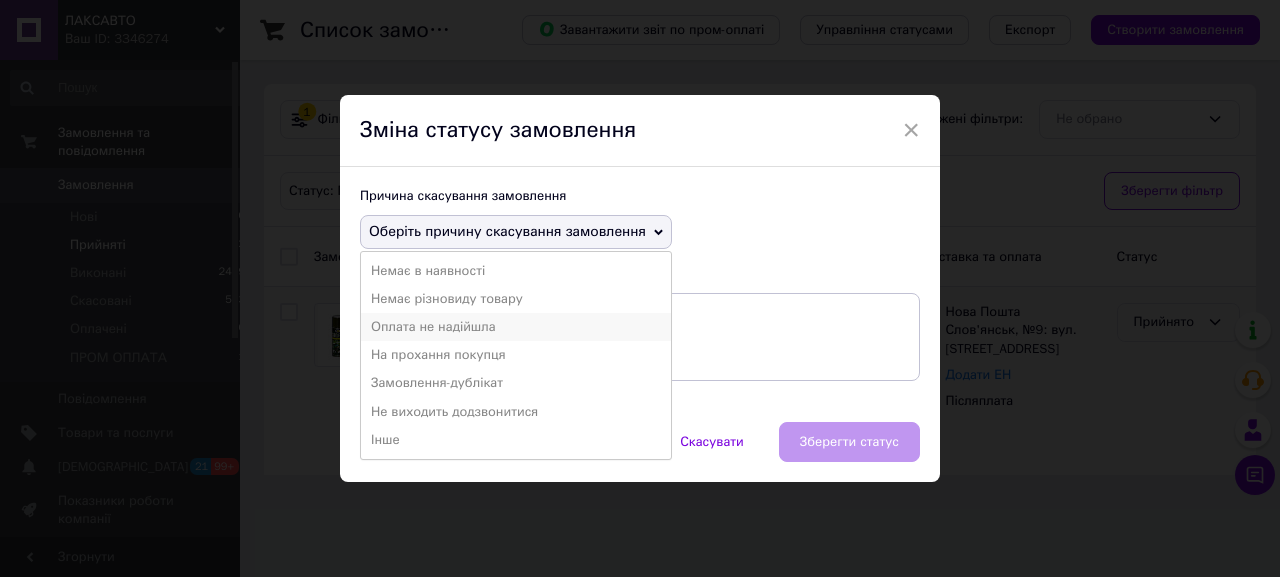 click on "Оплата не надійшла" at bounding box center [516, 327] 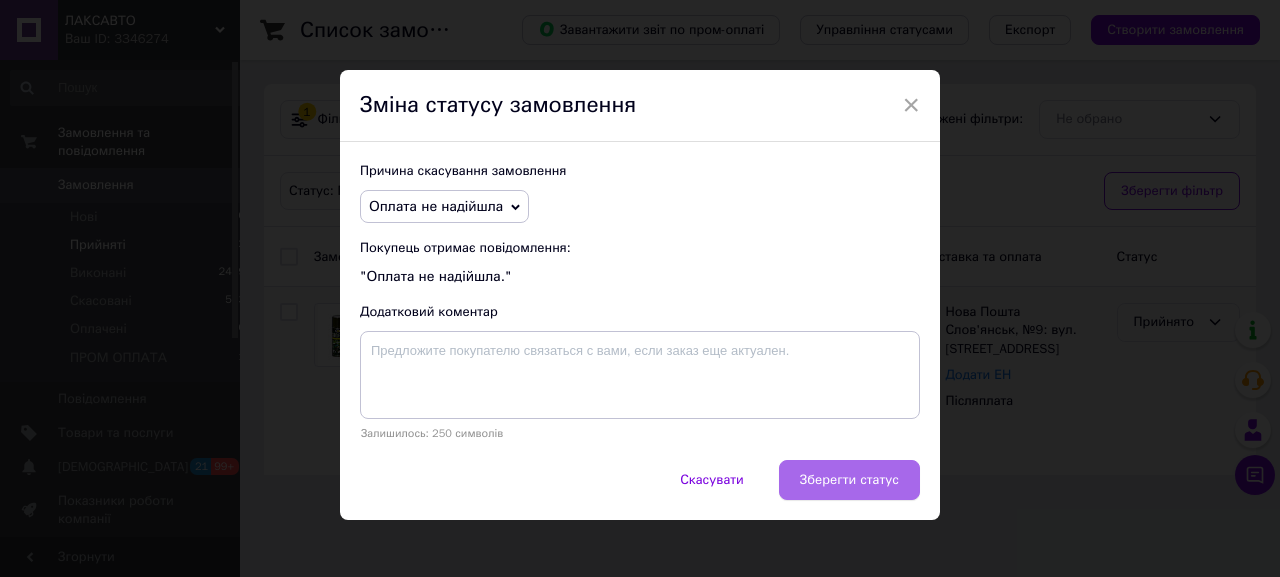 click on "Зберегти статус" at bounding box center (849, 480) 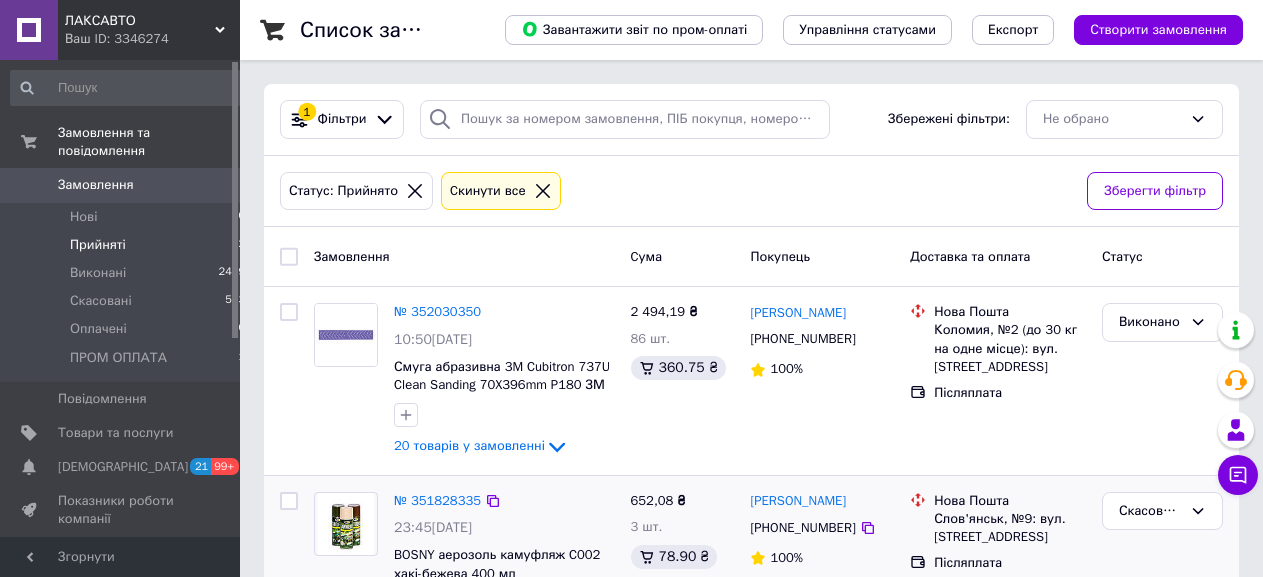 click on "Прийняті" at bounding box center [98, 245] 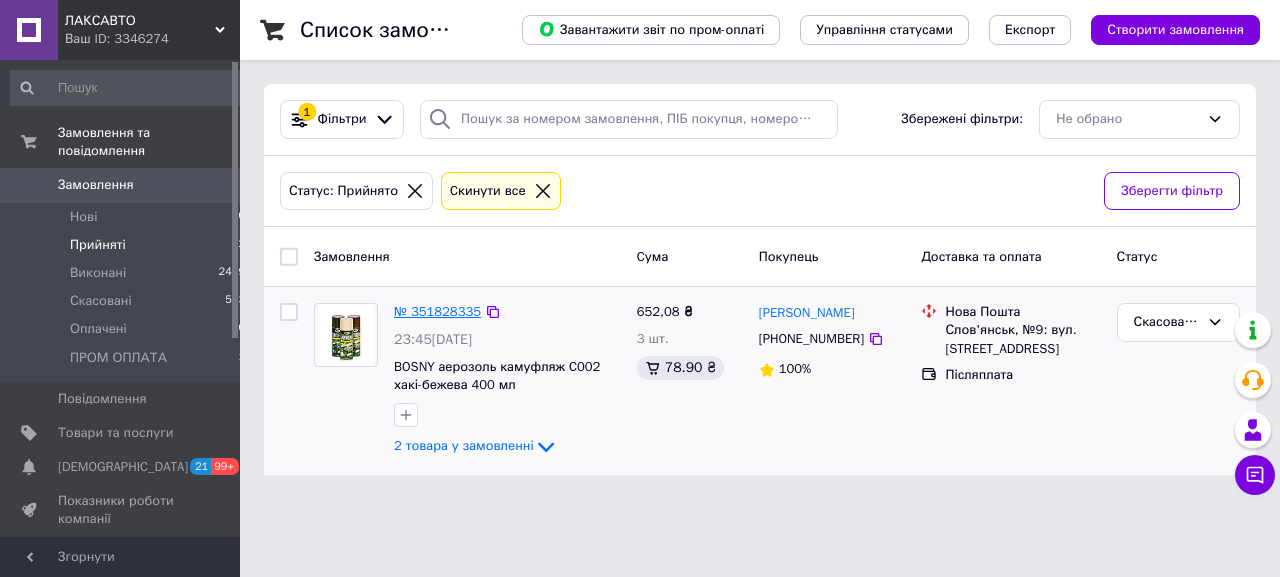 click on "№ 351828335" at bounding box center (437, 311) 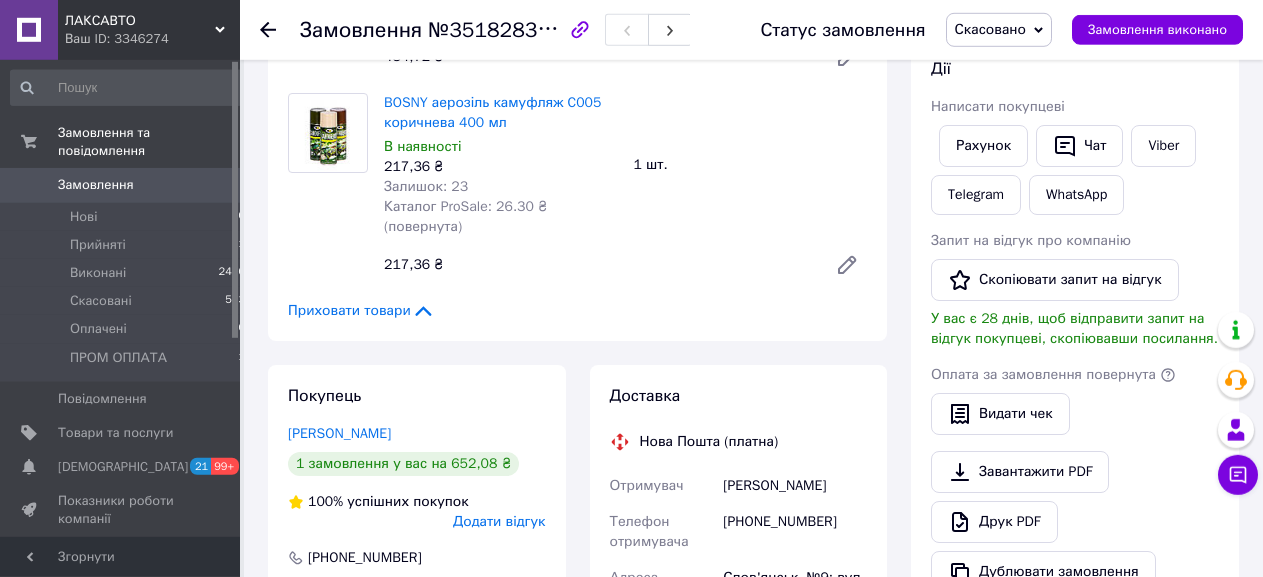 scroll, scrollTop: 408, scrollLeft: 0, axis: vertical 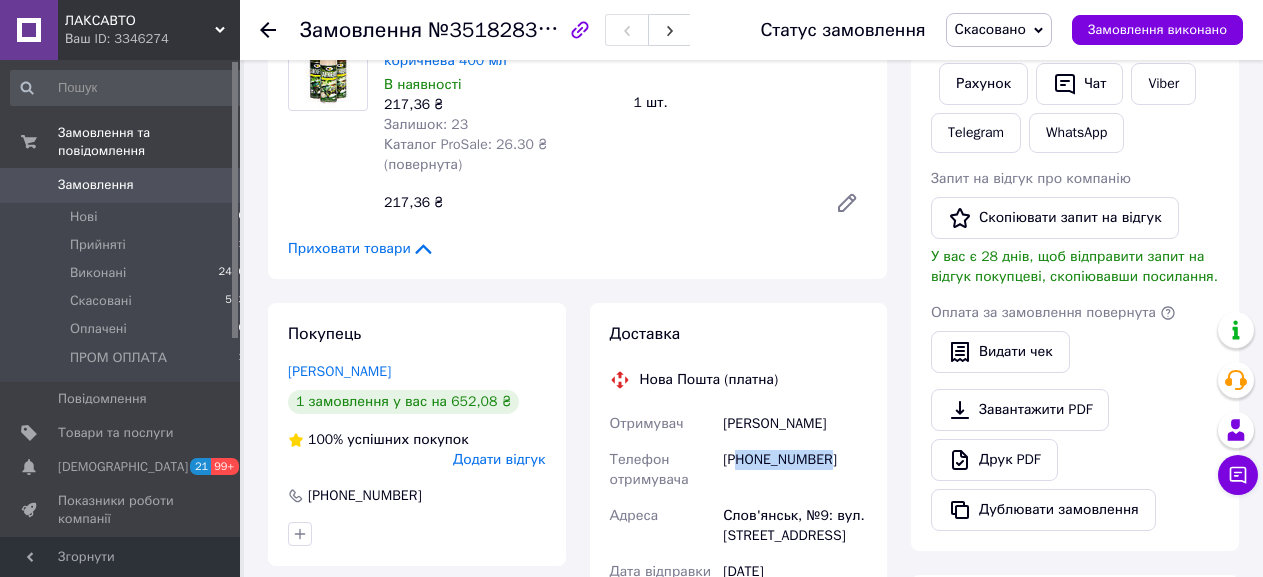 drag, startPoint x: 744, startPoint y: 422, endPoint x: 841, endPoint y: 417, distance: 97.128784 